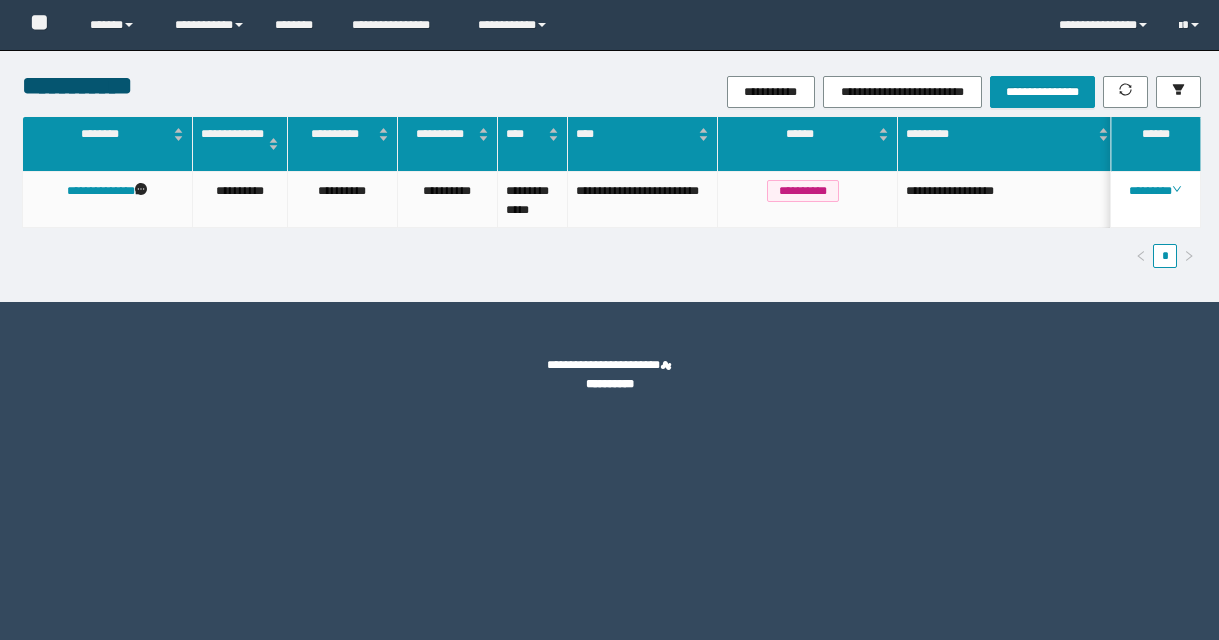 scroll, scrollTop: 0, scrollLeft: 0, axis: both 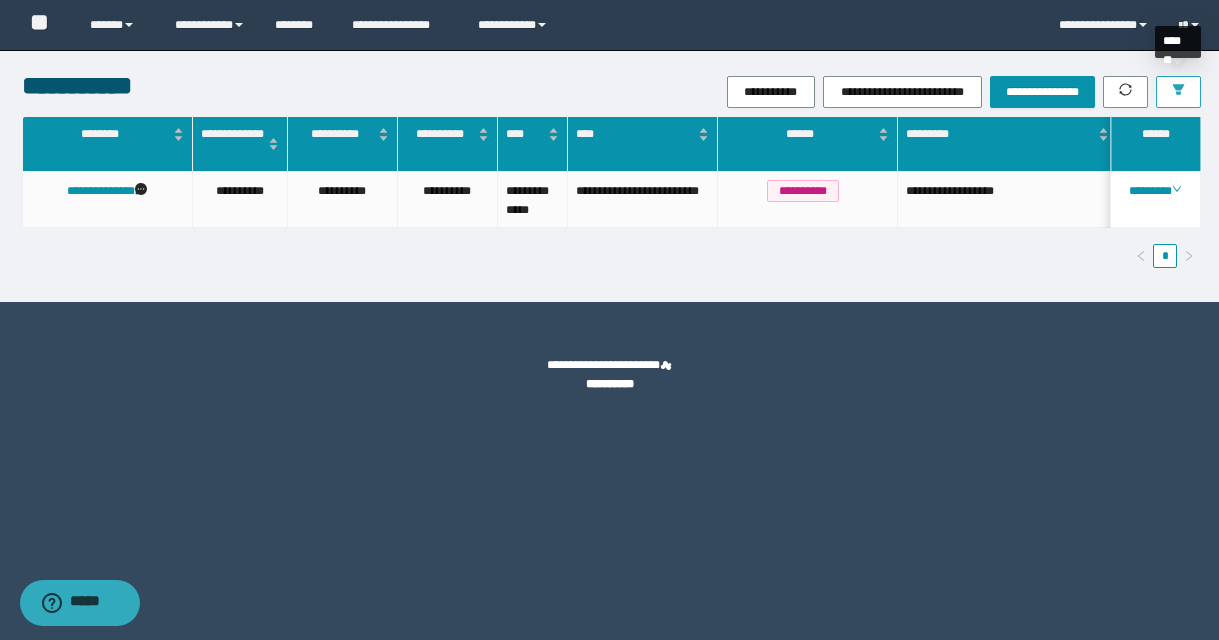 click 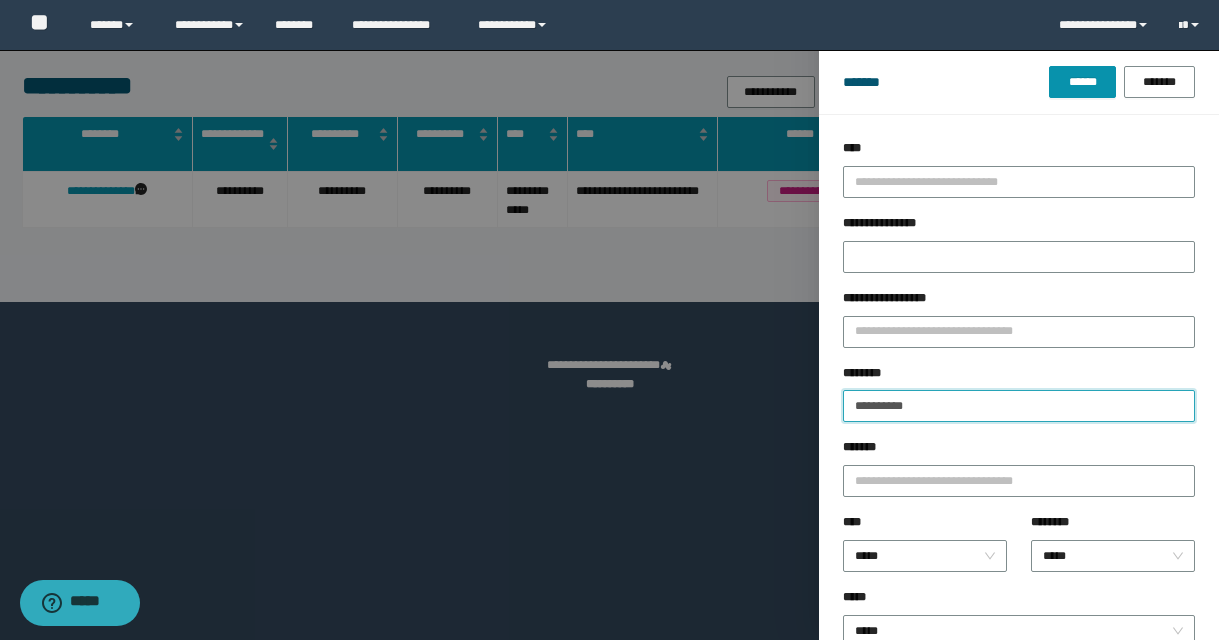drag, startPoint x: 930, startPoint y: 405, endPoint x: 767, endPoint y: 400, distance: 163.07668 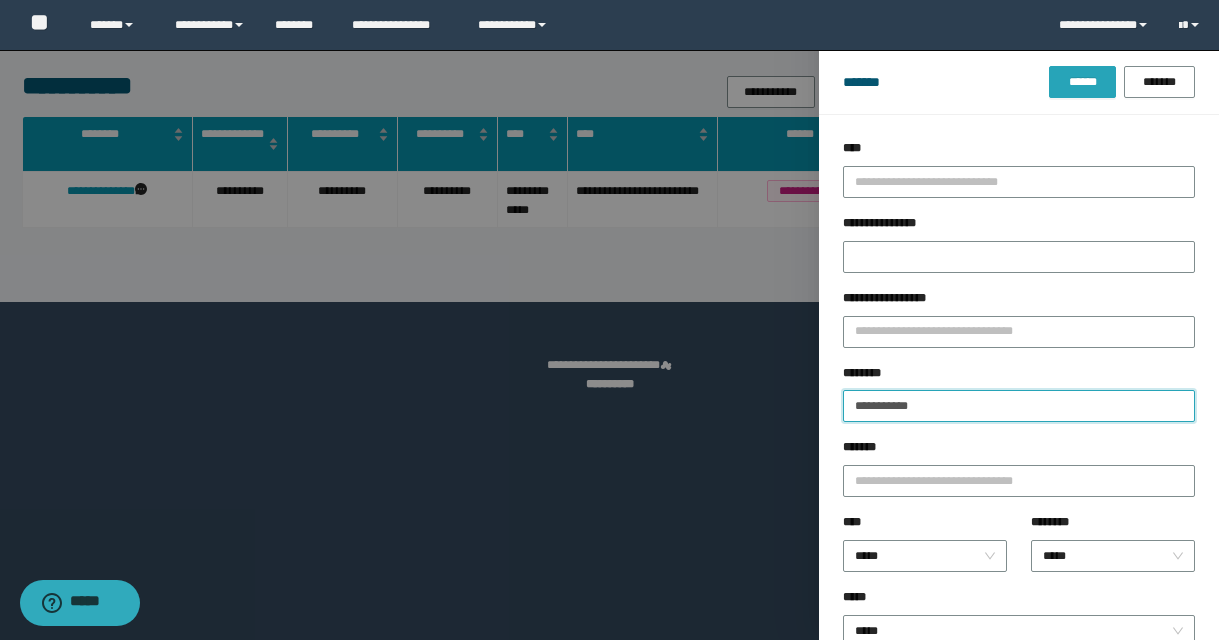 type on "**********" 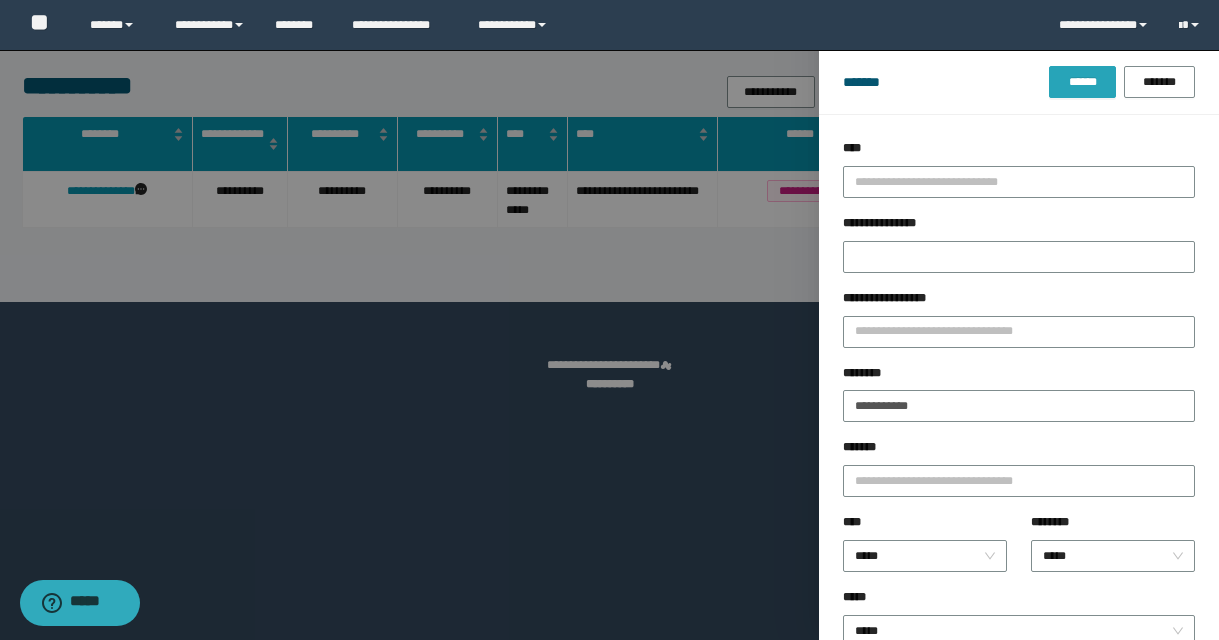 click on "******" at bounding box center [1082, 82] 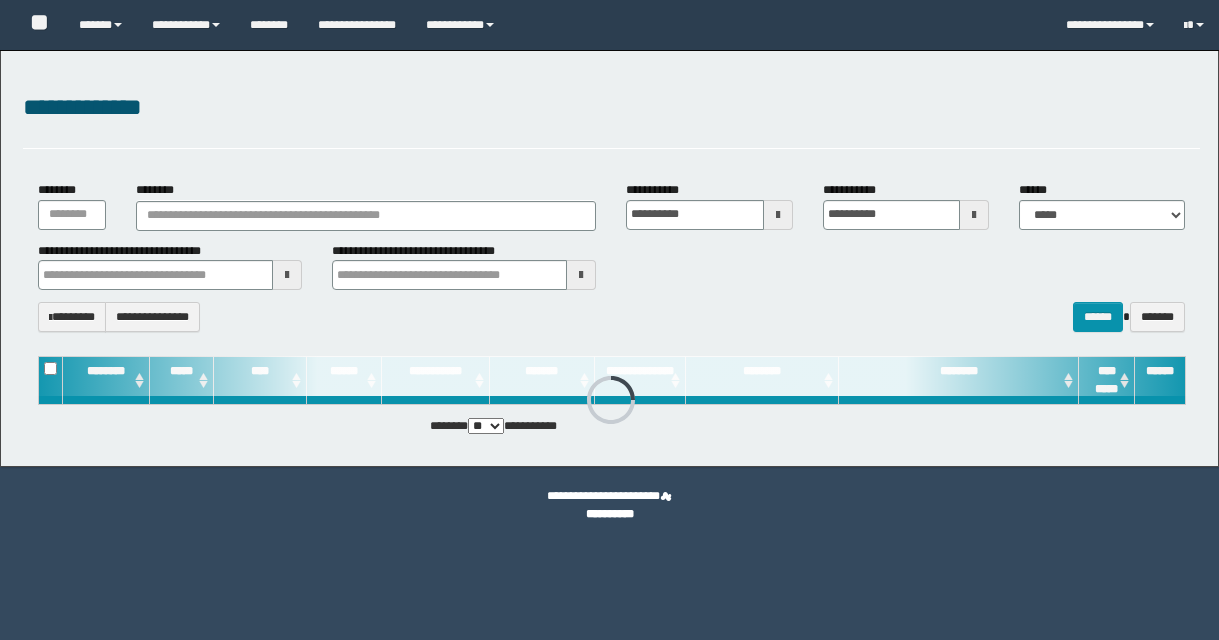 scroll, scrollTop: 0, scrollLeft: 0, axis: both 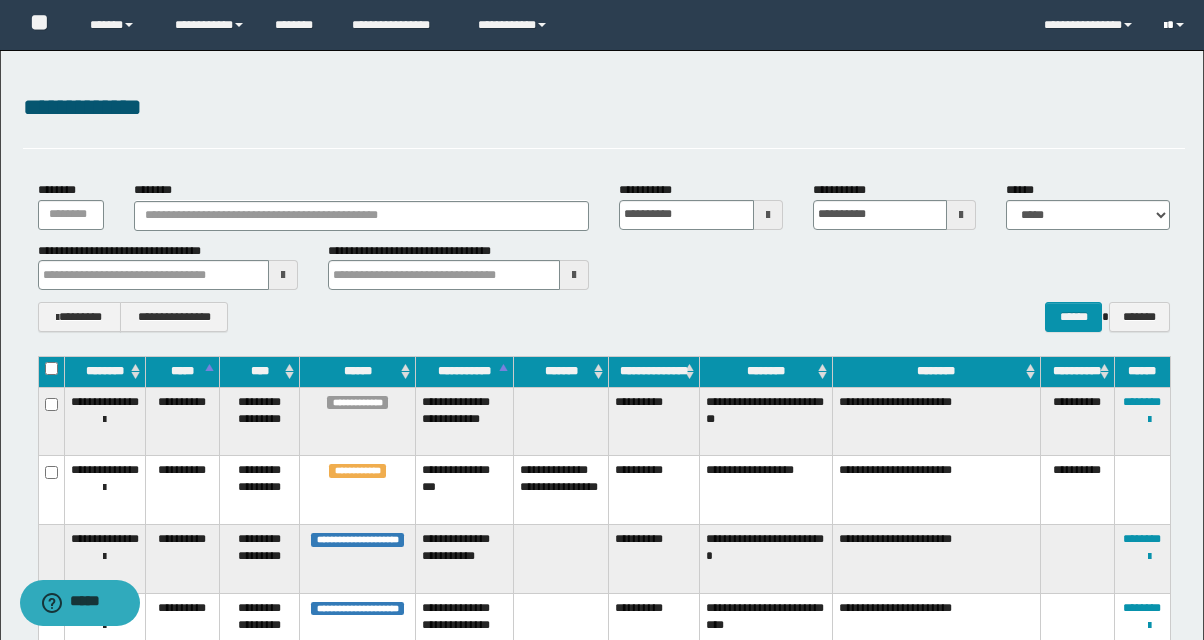 click at bounding box center (1176, 25) 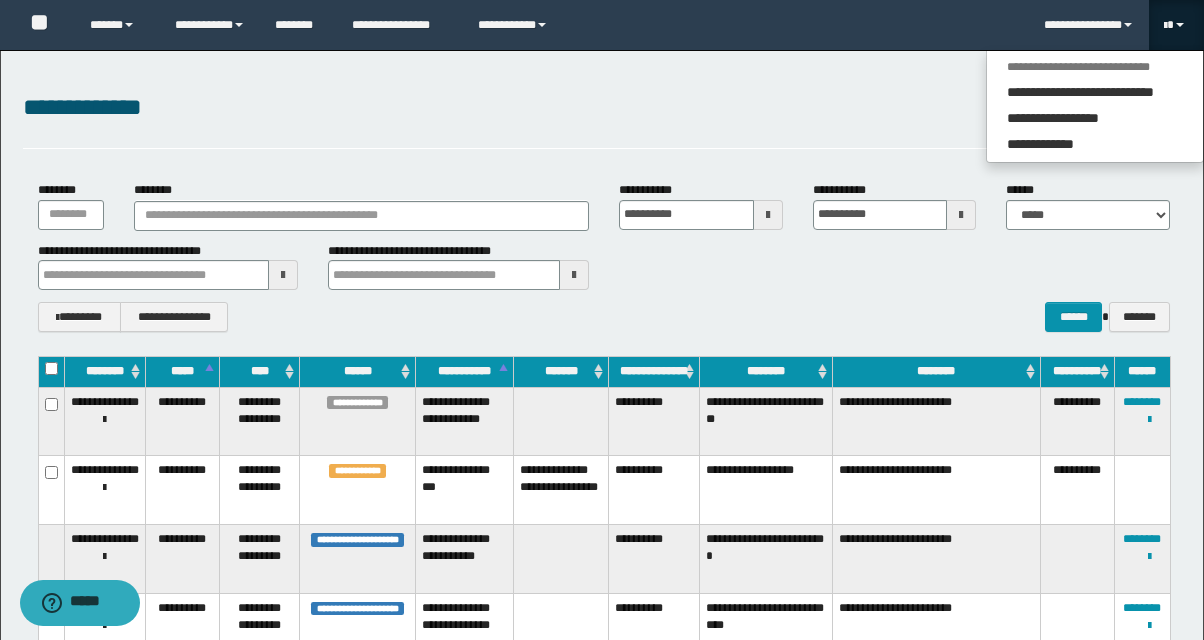 click on "**********" at bounding box center (604, 266) 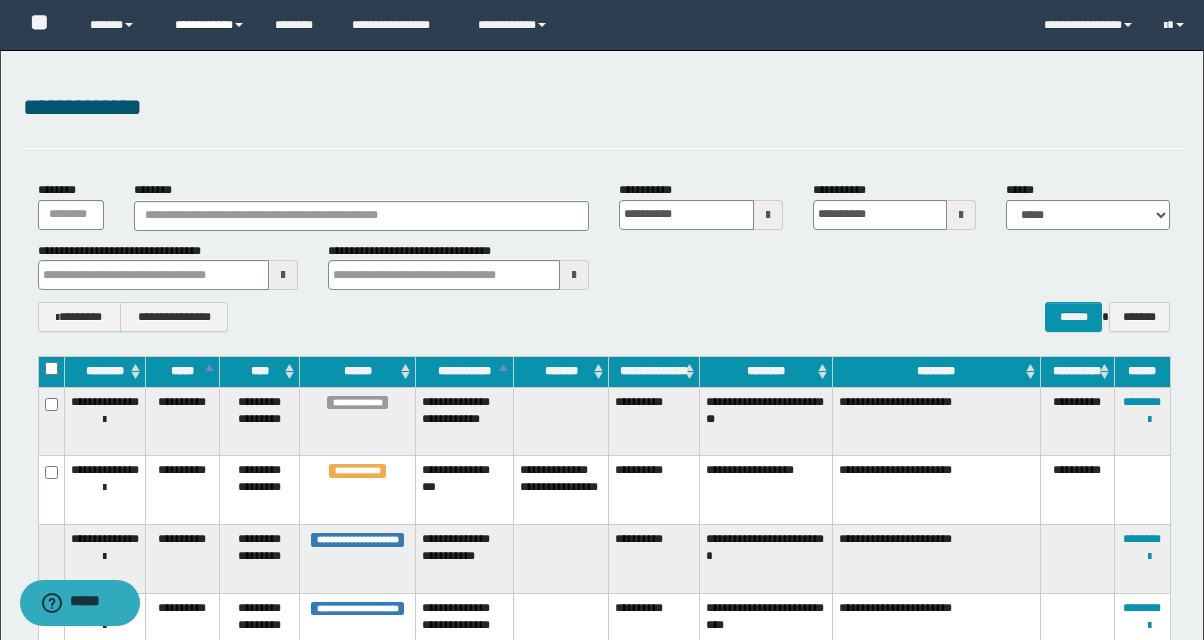 click on "**********" at bounding box center (210, 25) 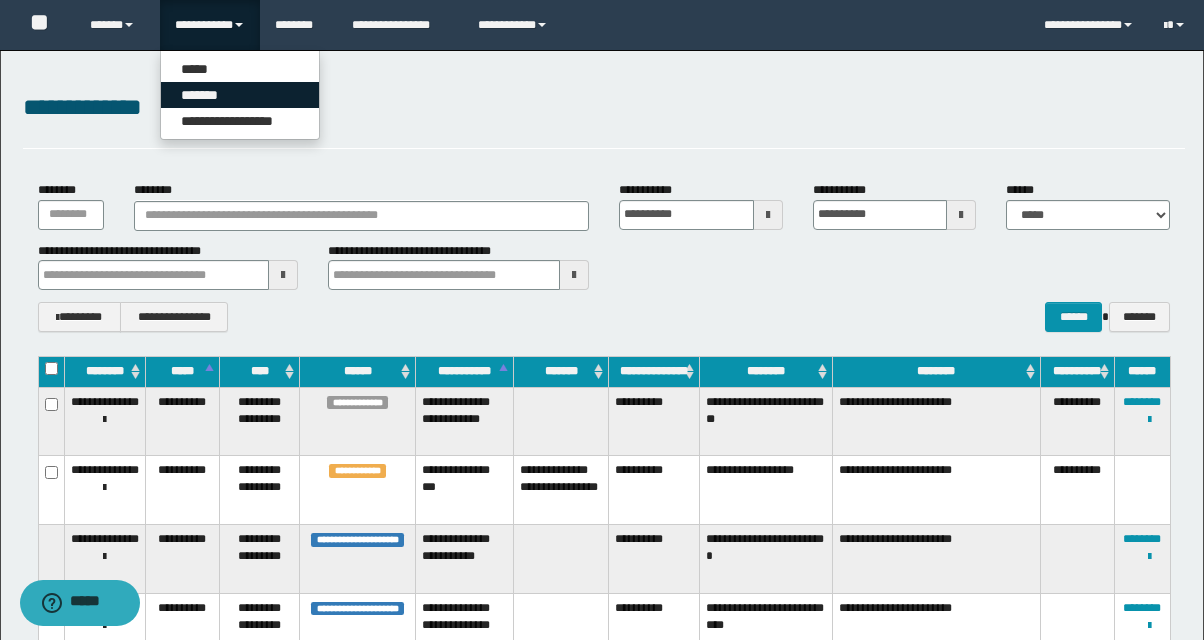 click on "*******" at bounding box center [240, 95] 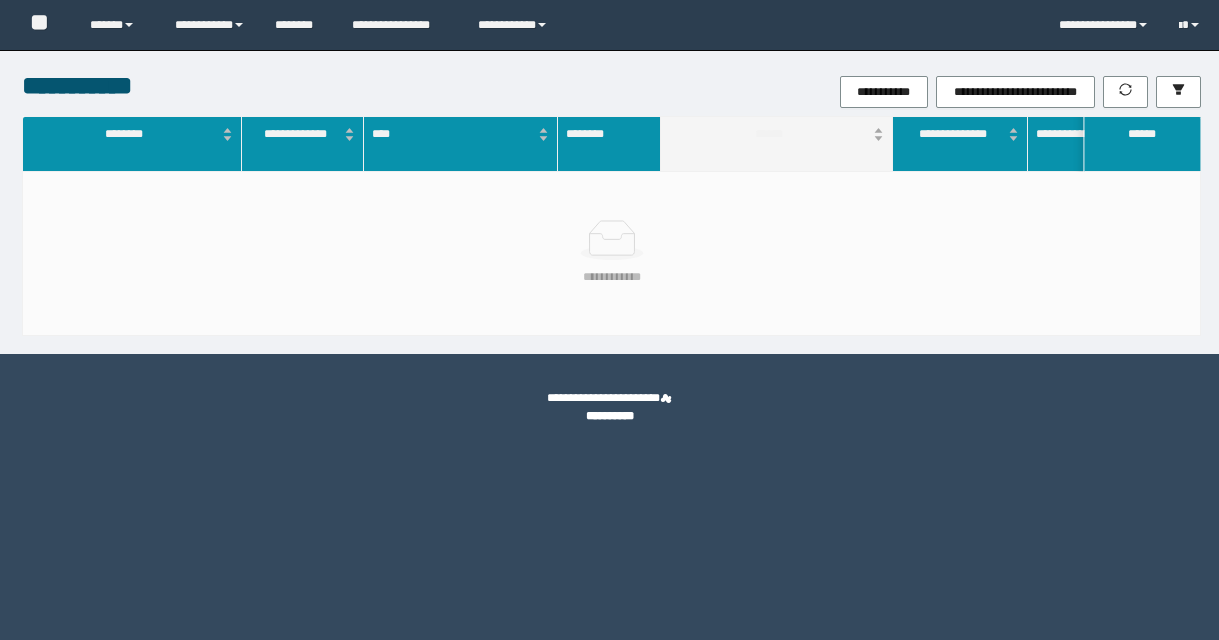 scroll, scrollTop: 0, scrollLeft: 0, axis: both 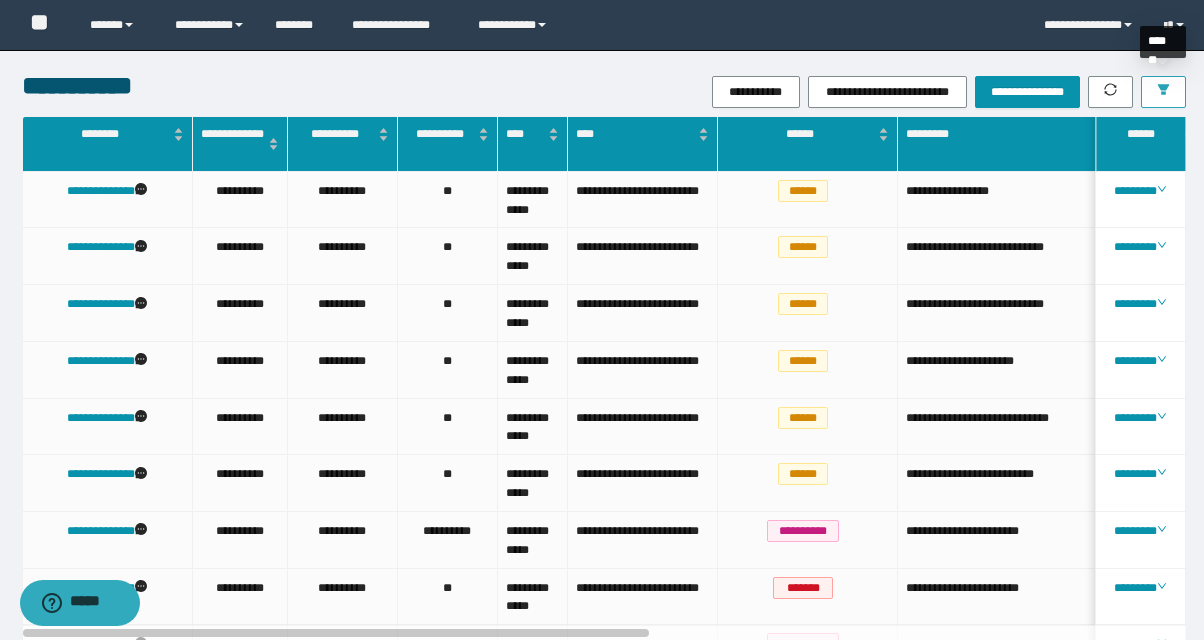 click at bounding box center (1163, 92) 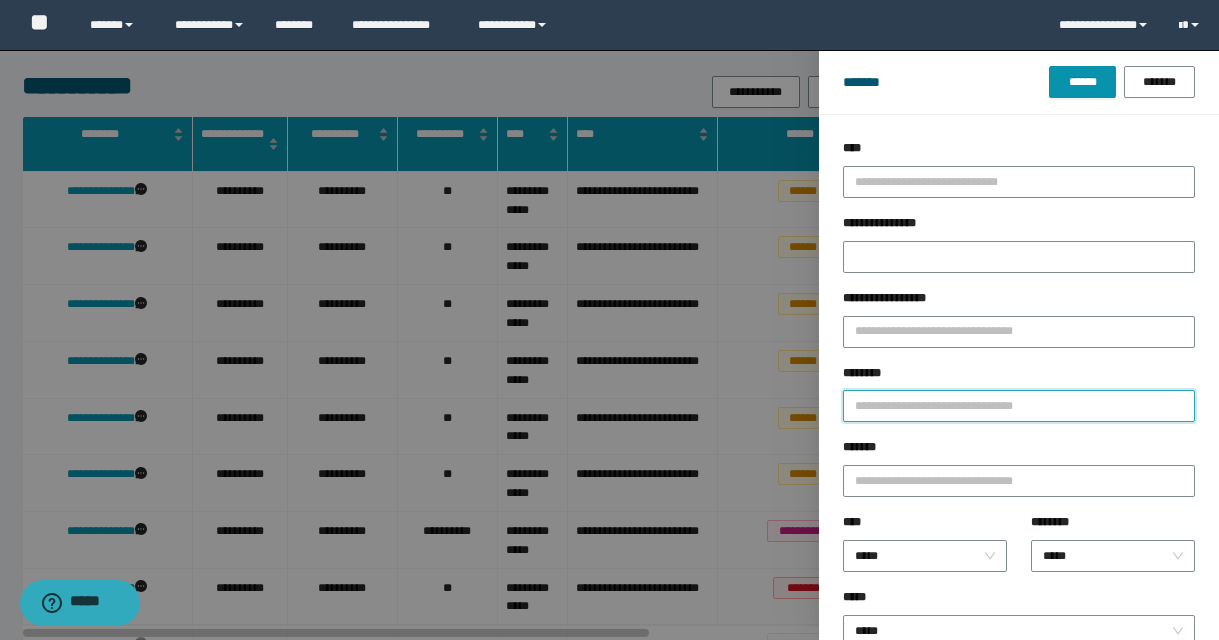 click on "********" at bounding box center [1019, 406] 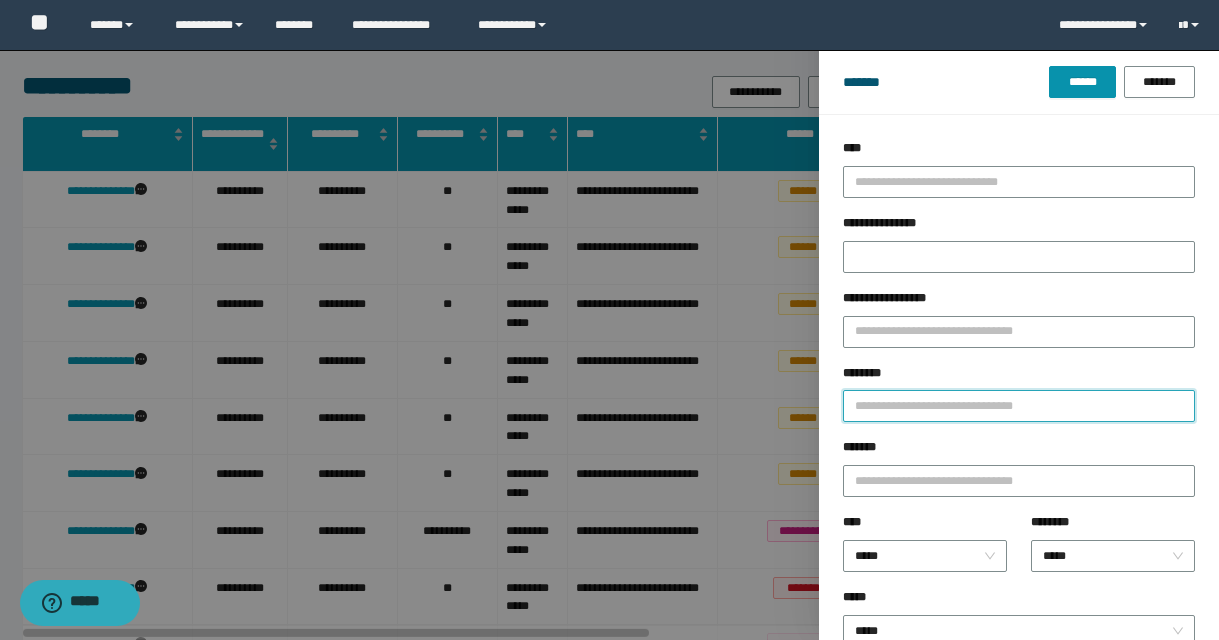 type on "*" 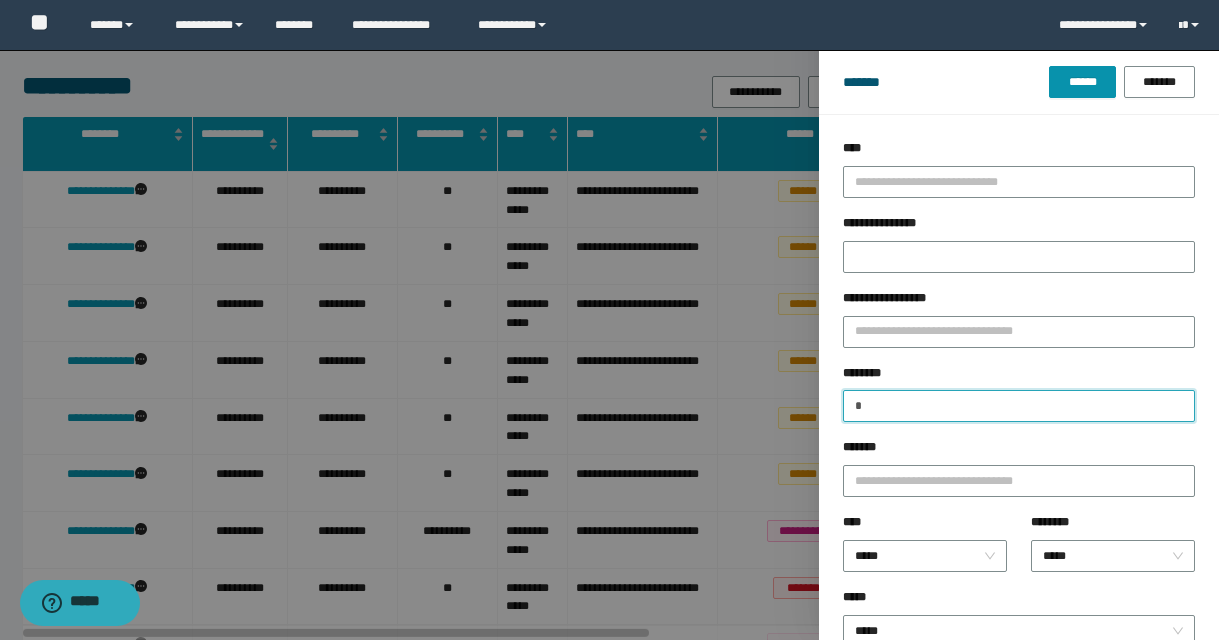 type 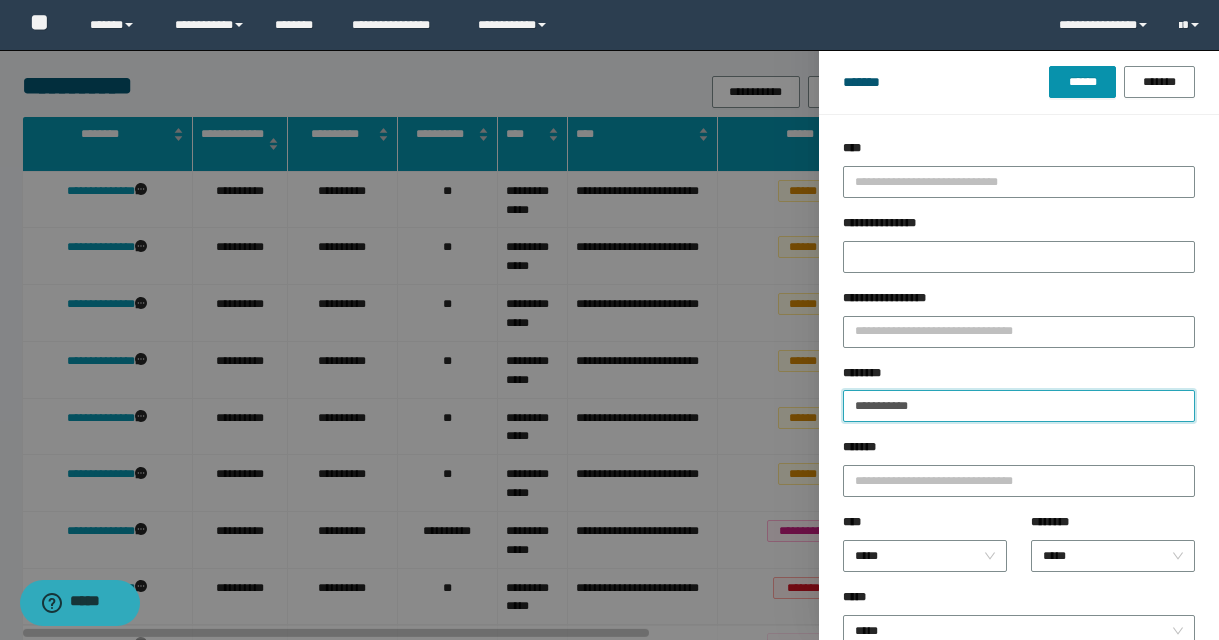 click on "******" at bounding box center [1082, 82] 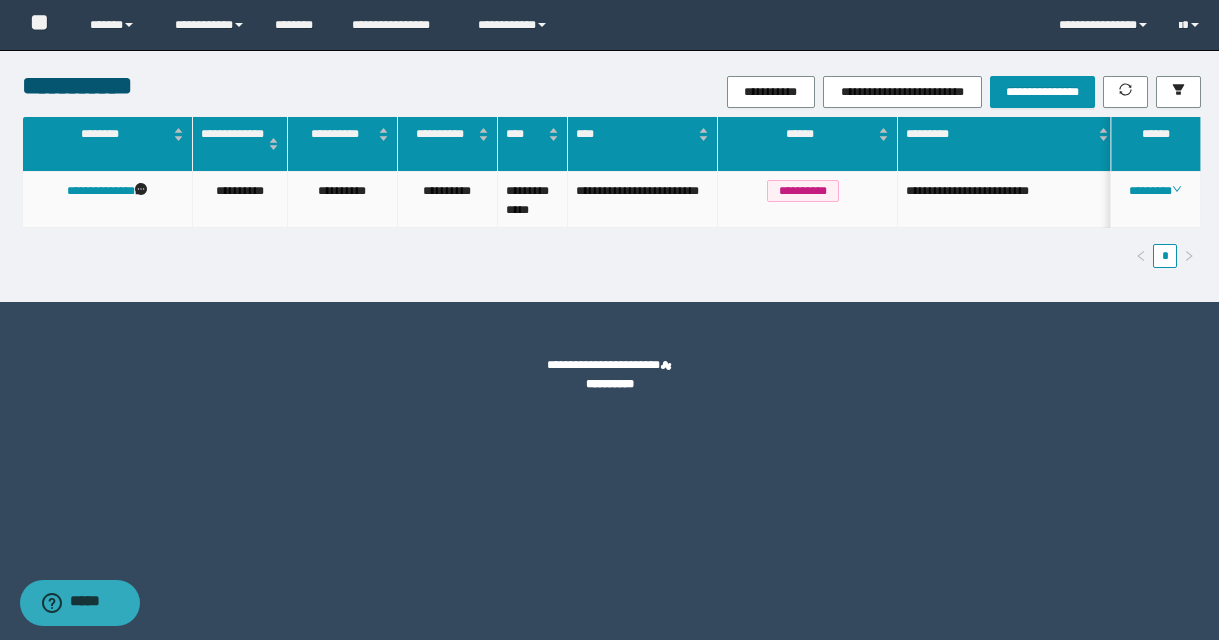 click on "********" at bounding box center (1156, 200) 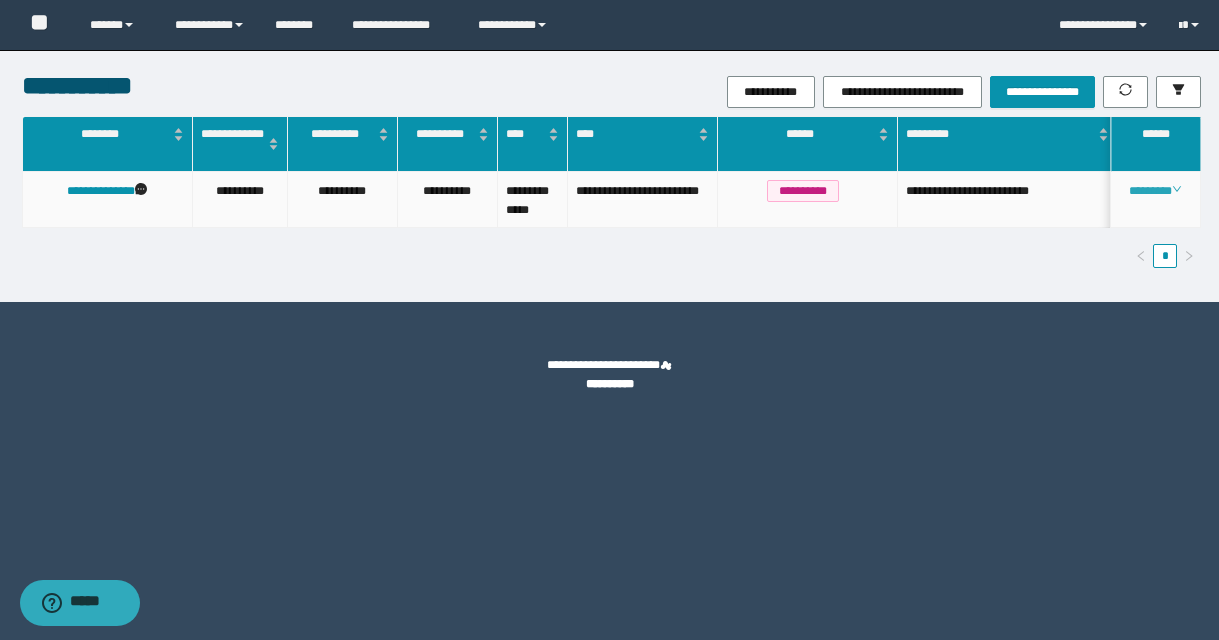 click on "********" at bounding box center (1155, 191) 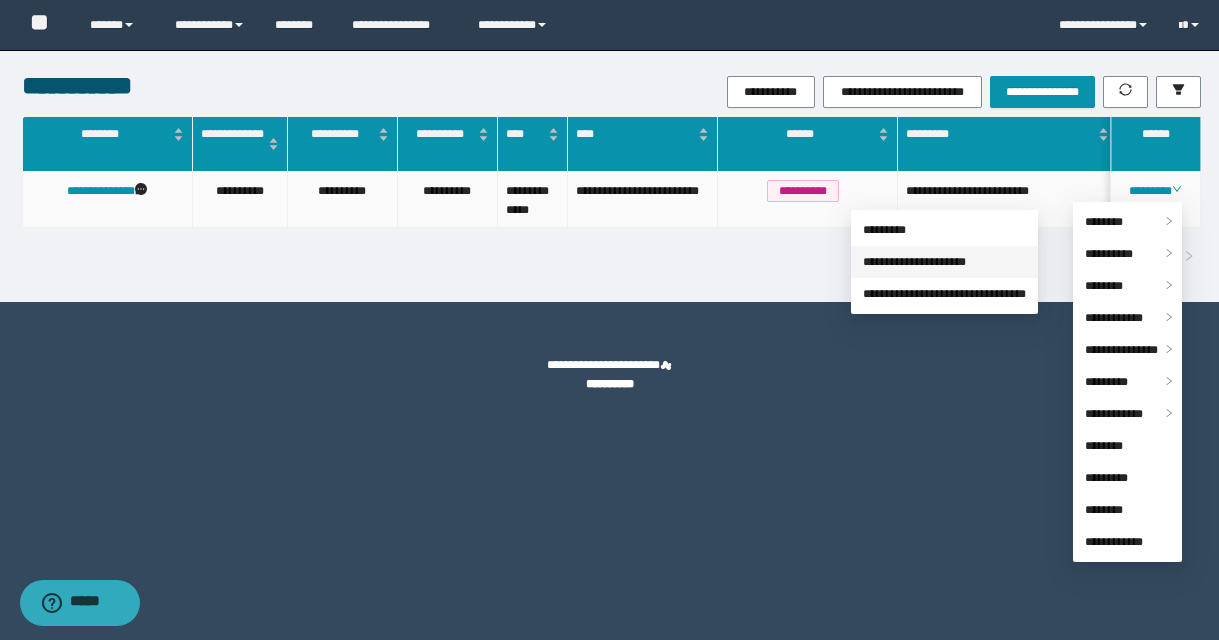 click on "**********" at bounding box center (914, 262) 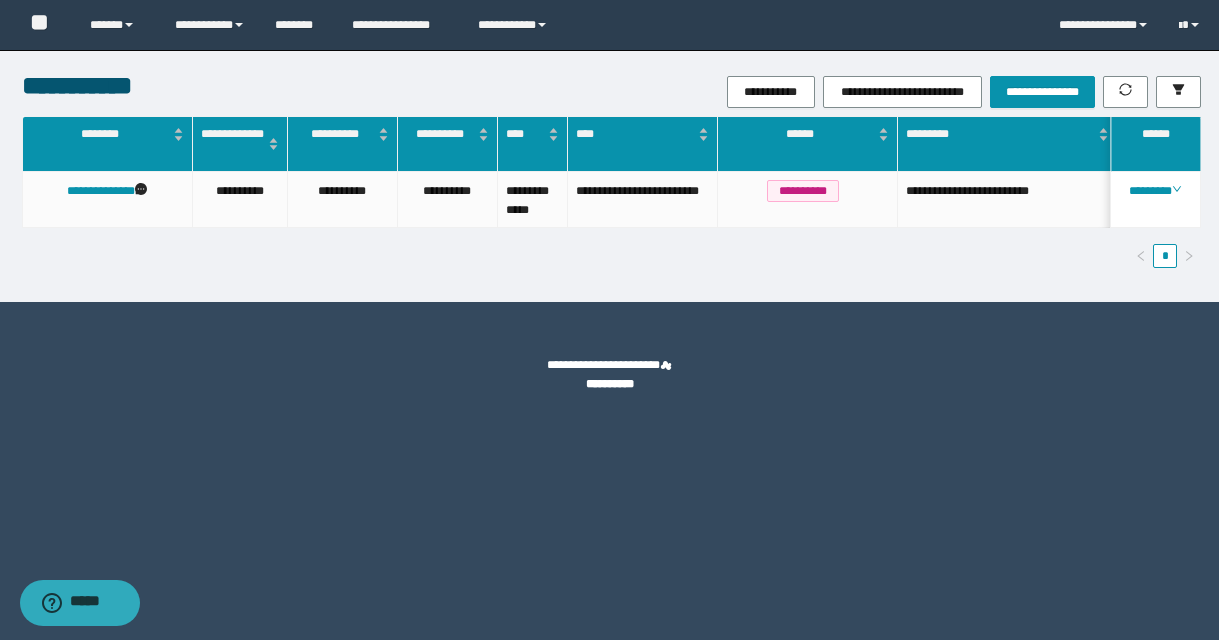 click on "**********" at bounding box center (611, 200) 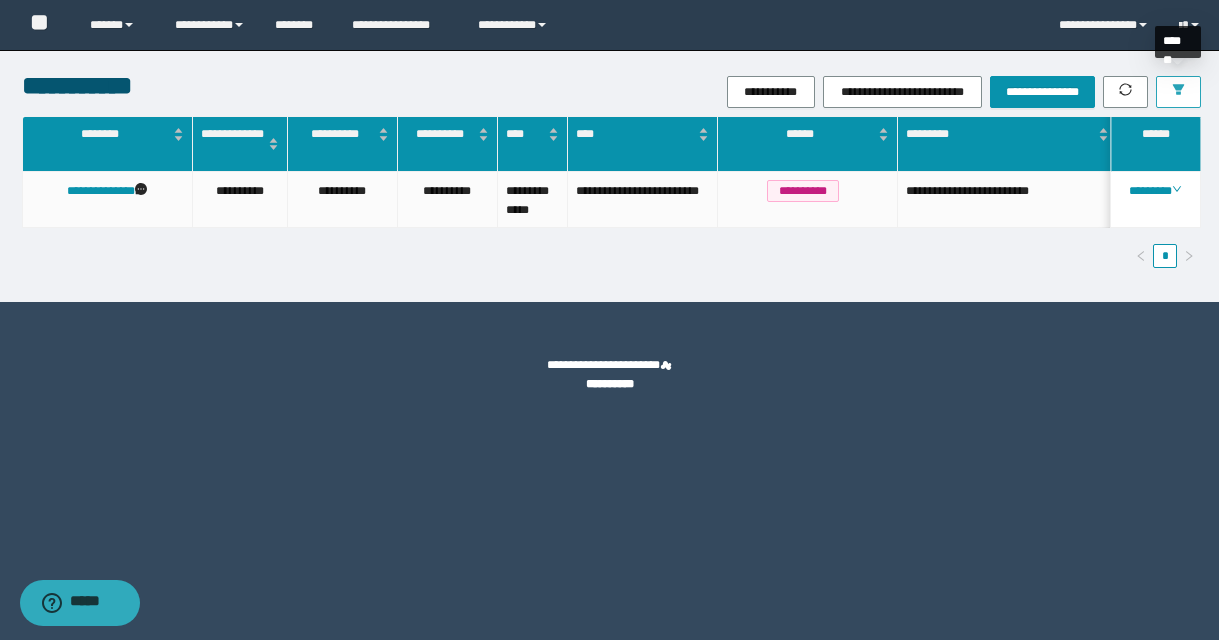 click 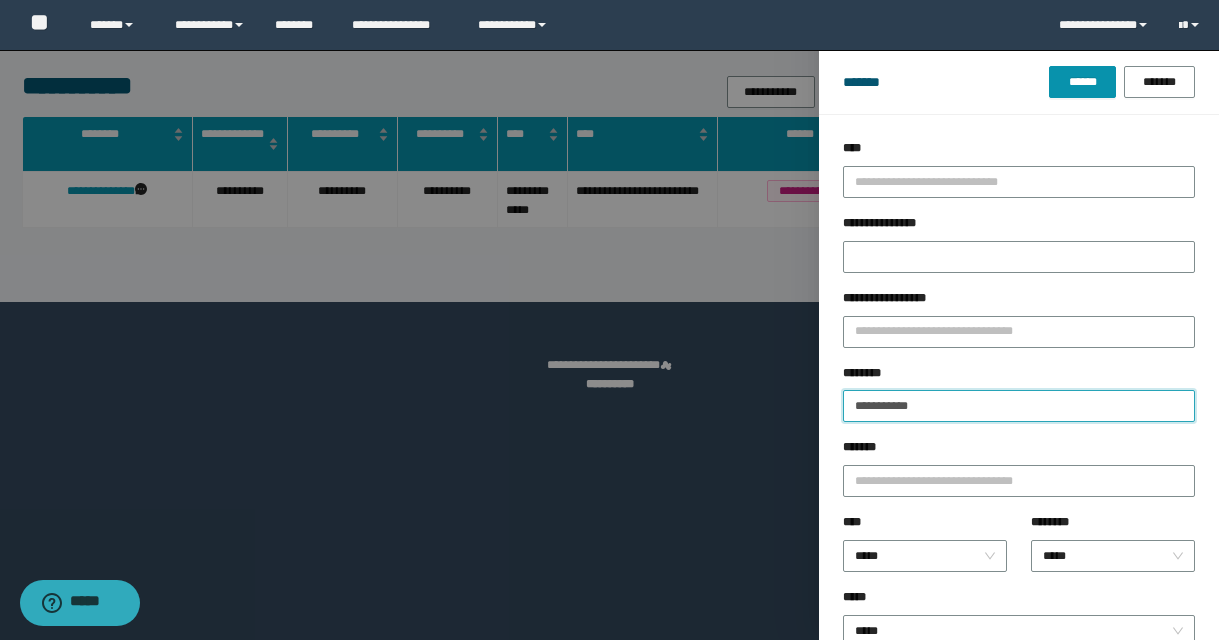 drag, startPoint x: 957, startPoint y: 408, endPoint x: 709, endPoint y: 381, distance: 249.46542 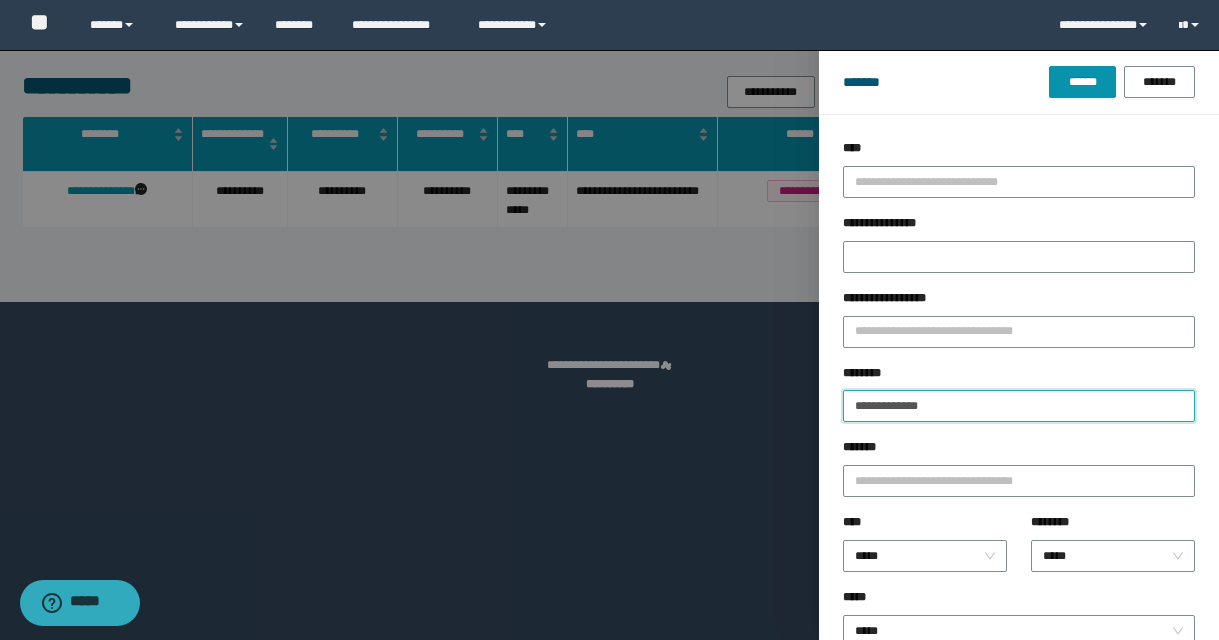 click on "******" at bounding box center [1082, 82] 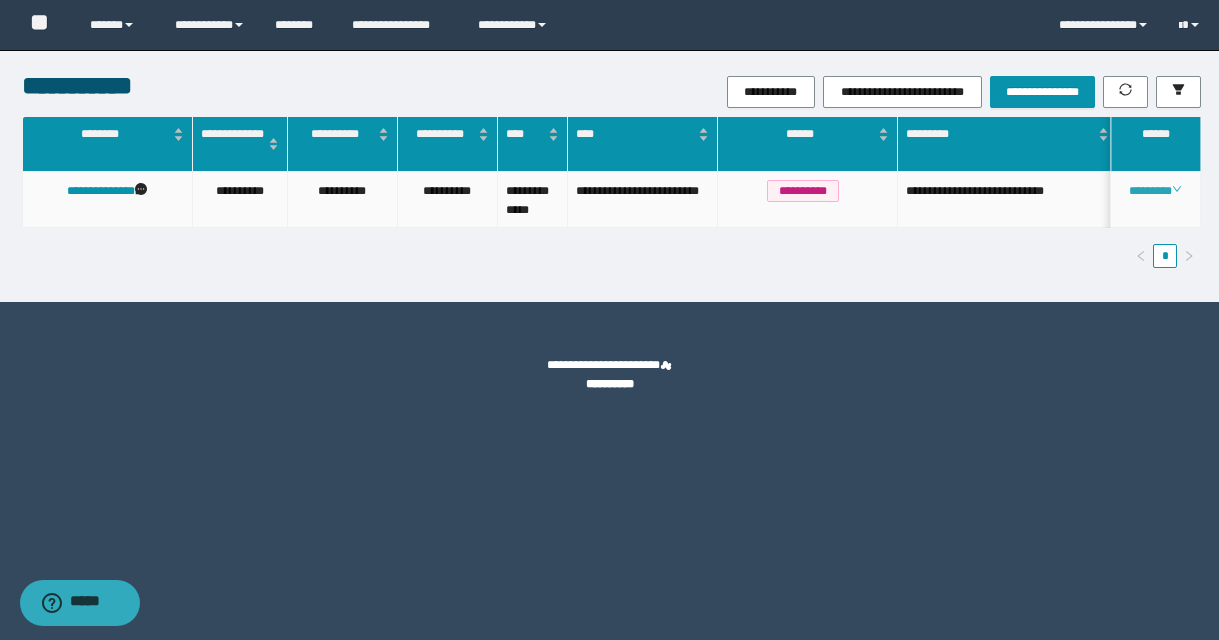click 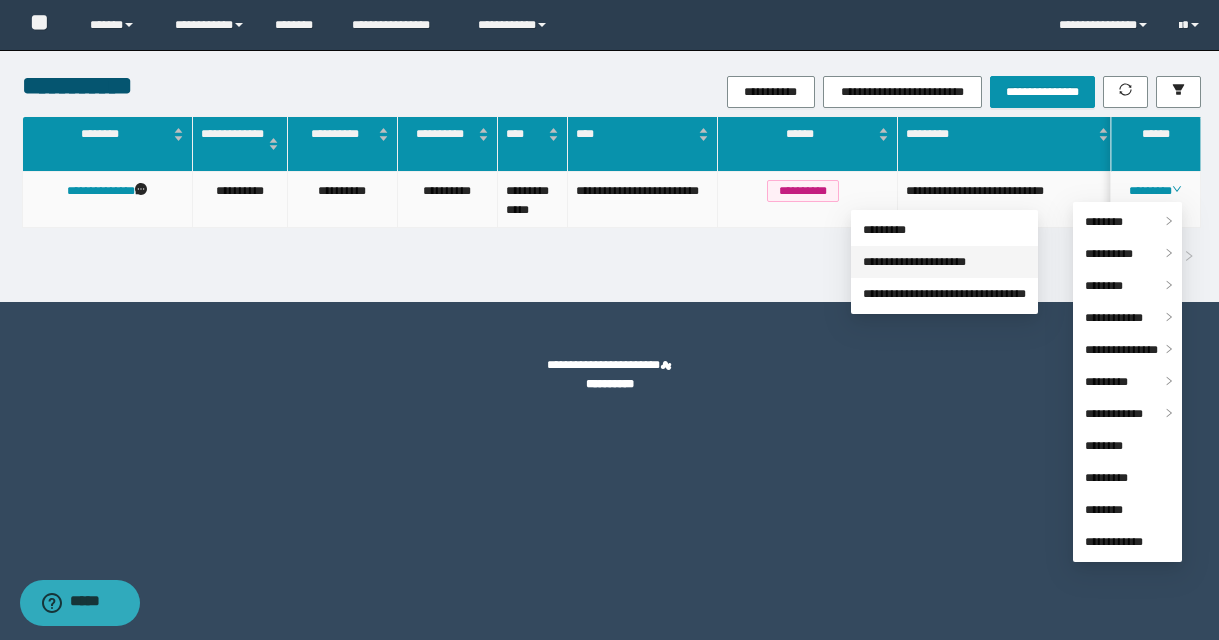 click on "**********" at bounding box center [914, 262] 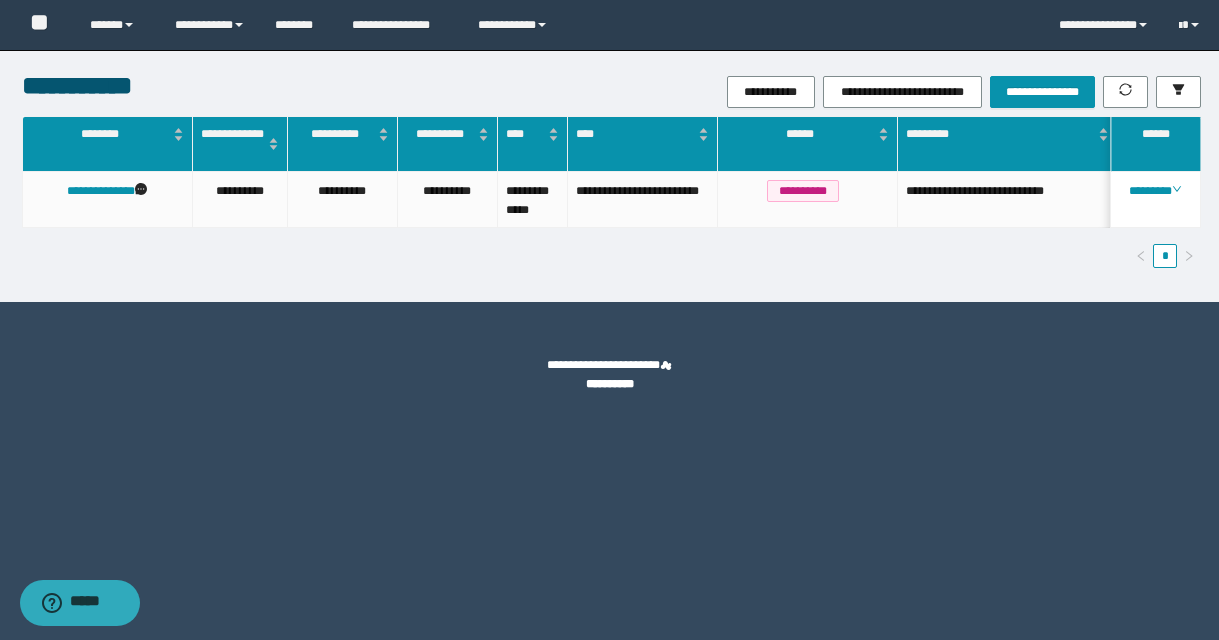 click on "**********" at bounding box center [610, 375] 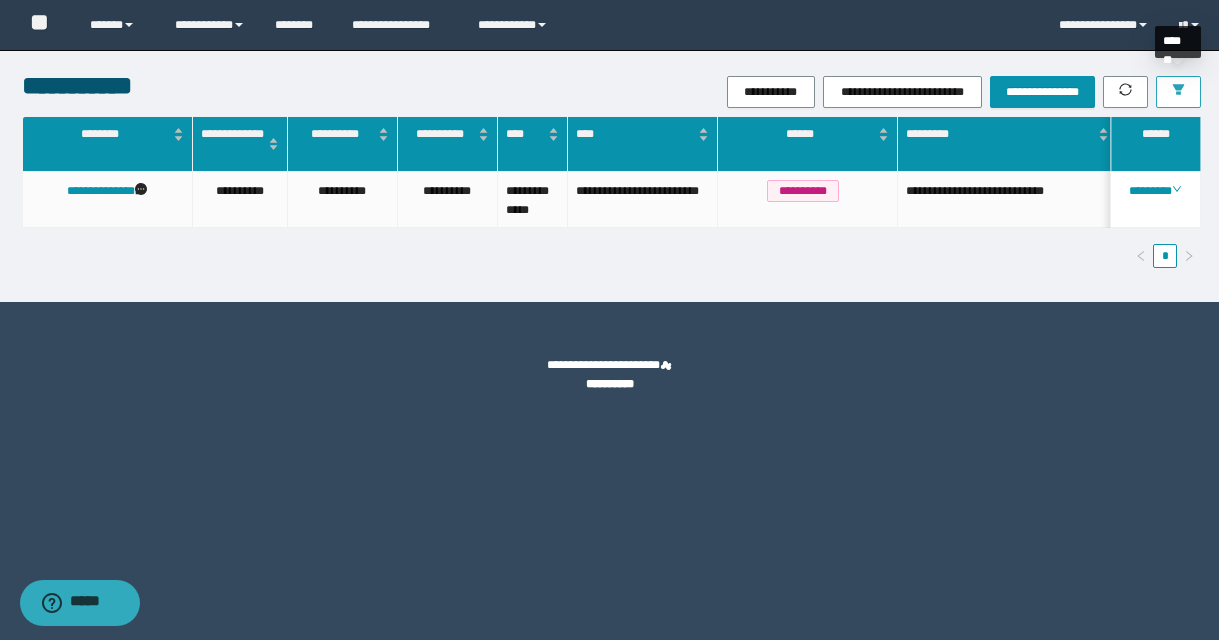 click 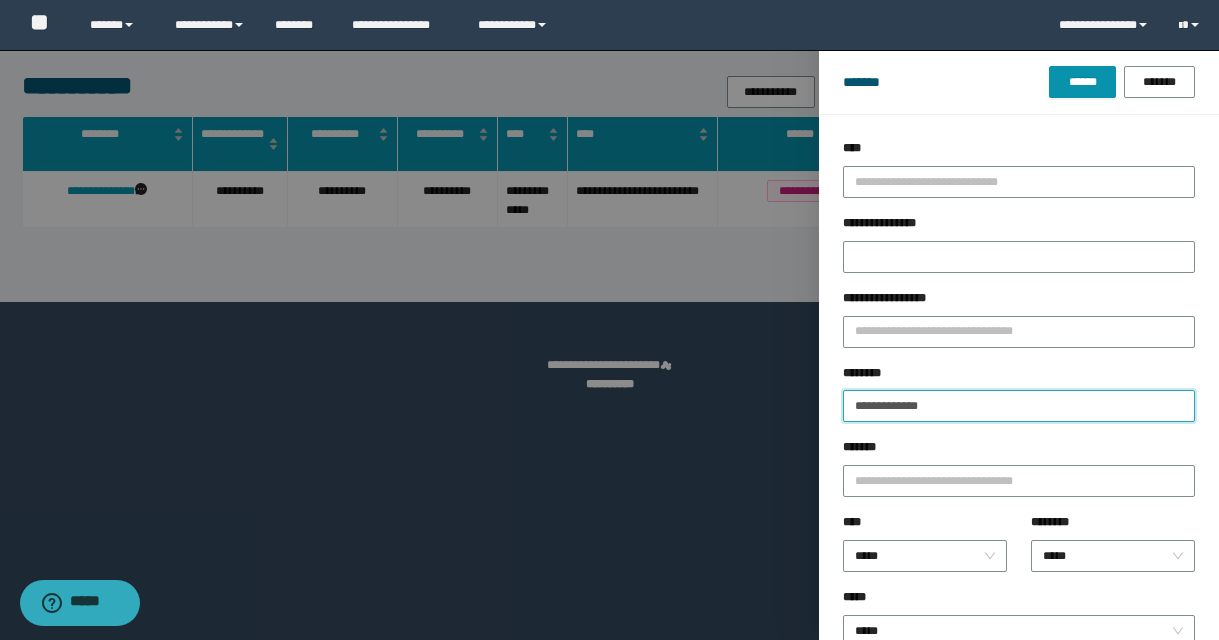 drag, startPoint x: 968, startPoint y: 407, endPoint x: 755, endPoint y: 408, distance: 213.00235 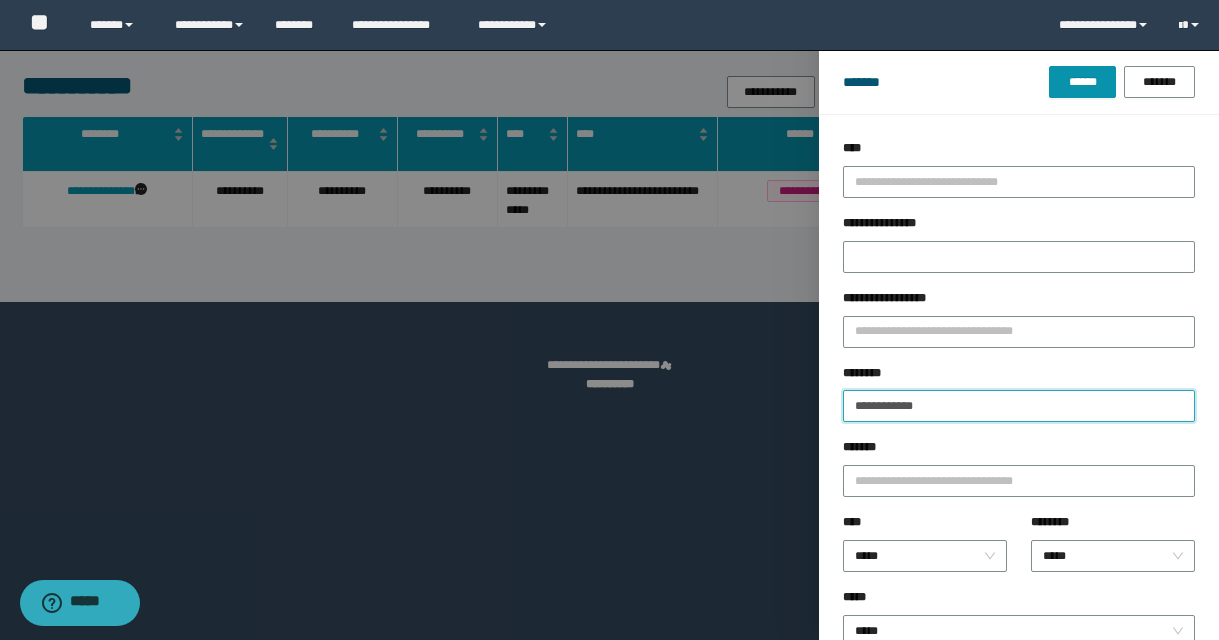 type on "**********" 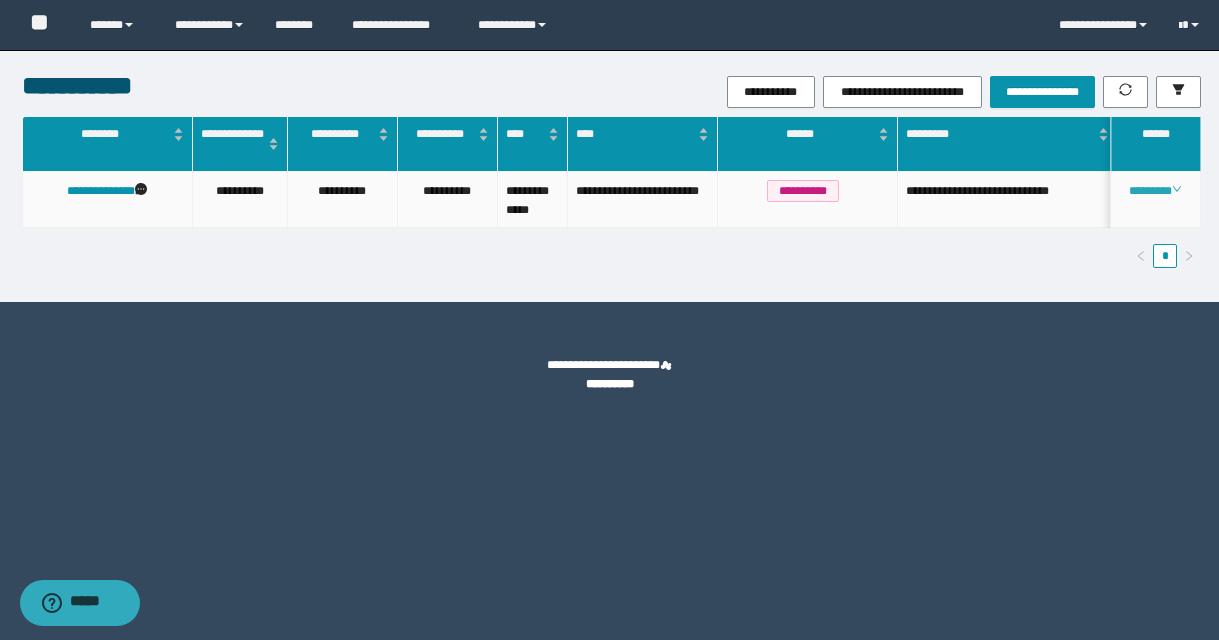 click on "********" at bounding box center (1155, 191) 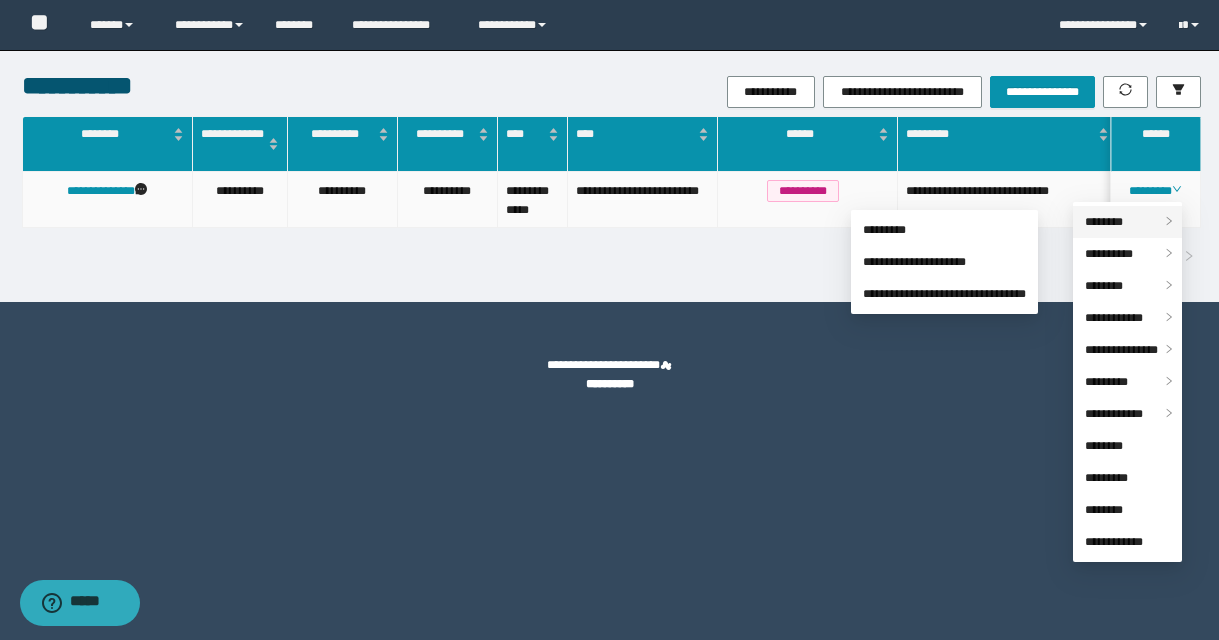 click on "********" at bounding box center (1104, 222) 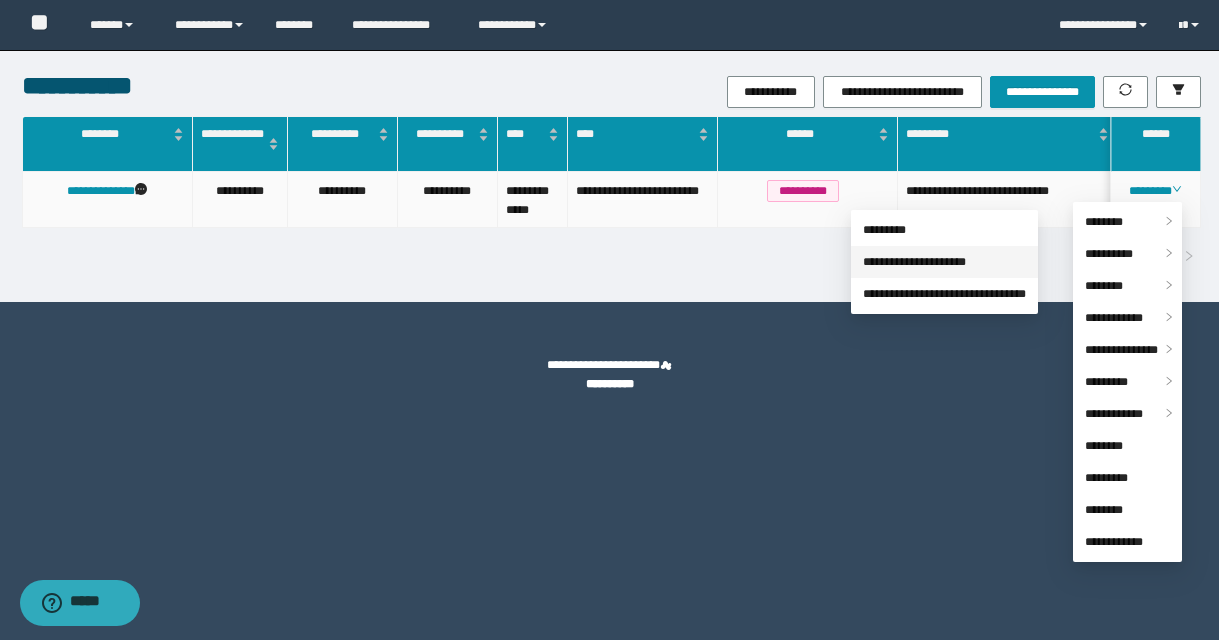 click on "**********" at bounding box center [914, 262] 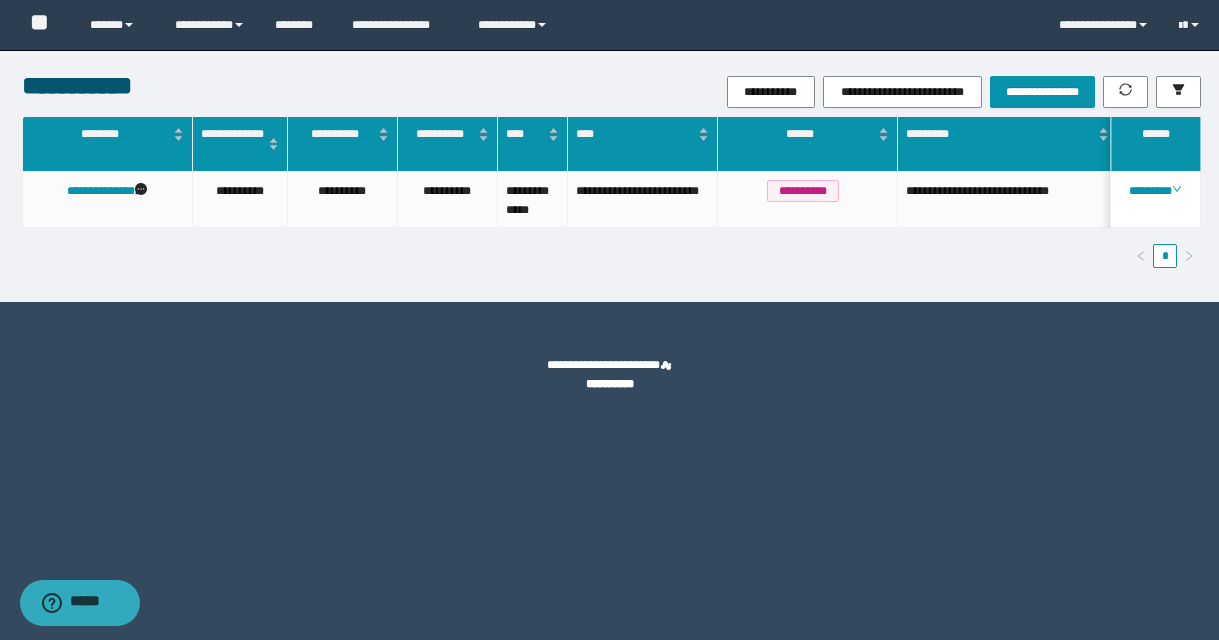 click on "*" at bounding box center [611, 256] 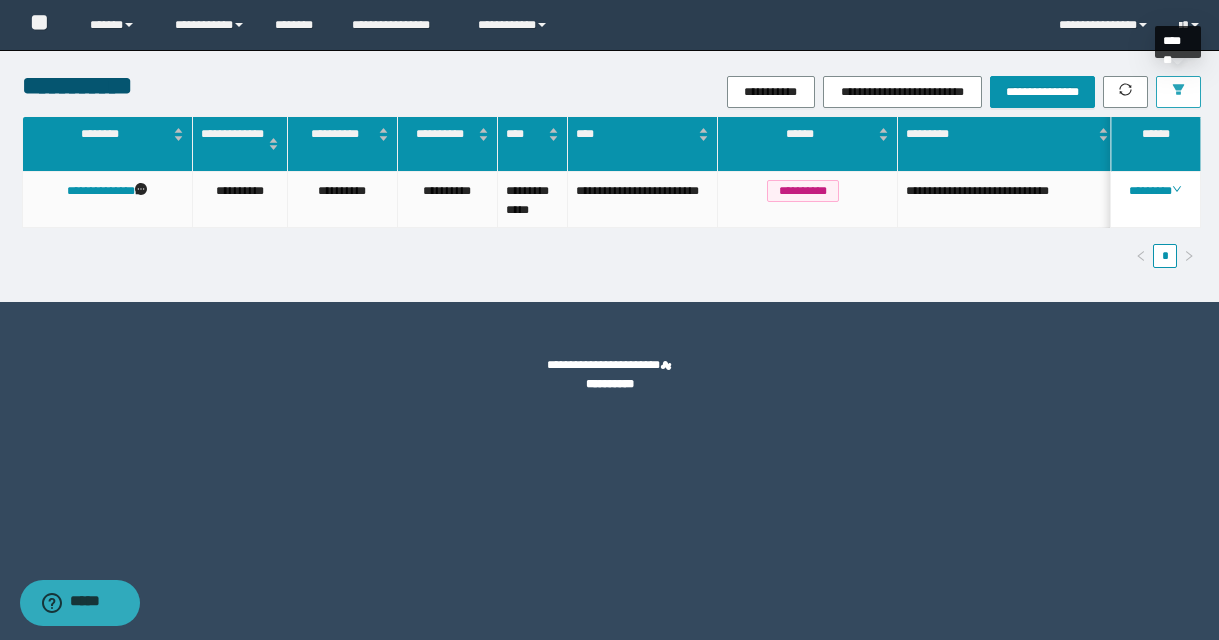 click 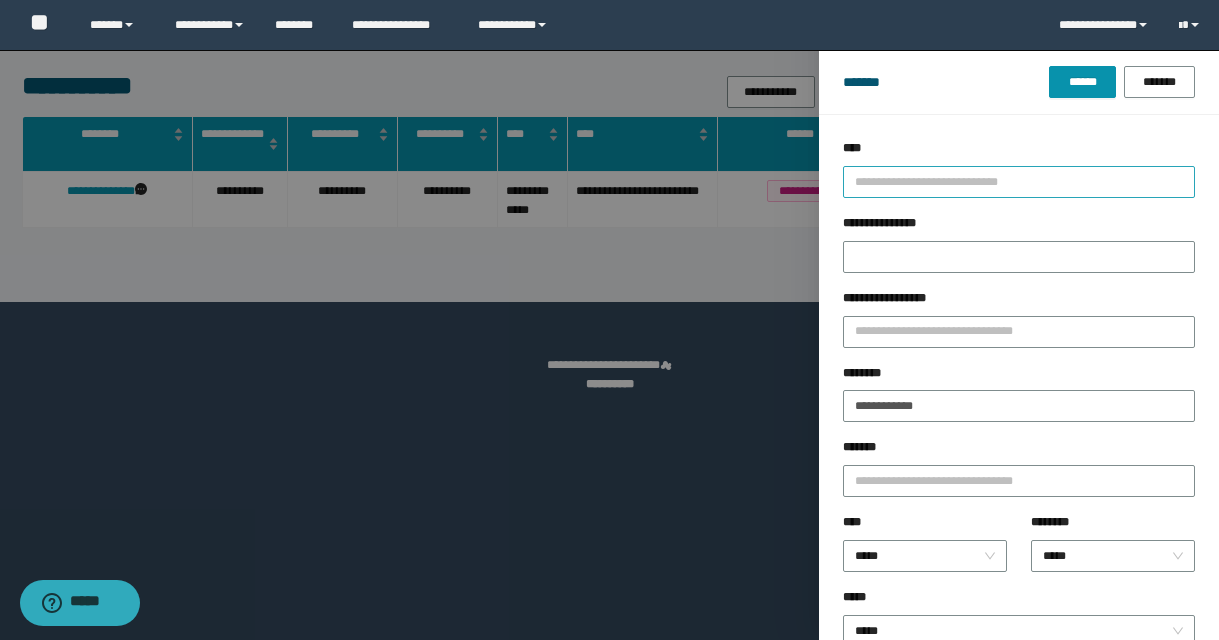 click at bounding box center [1010, 181] 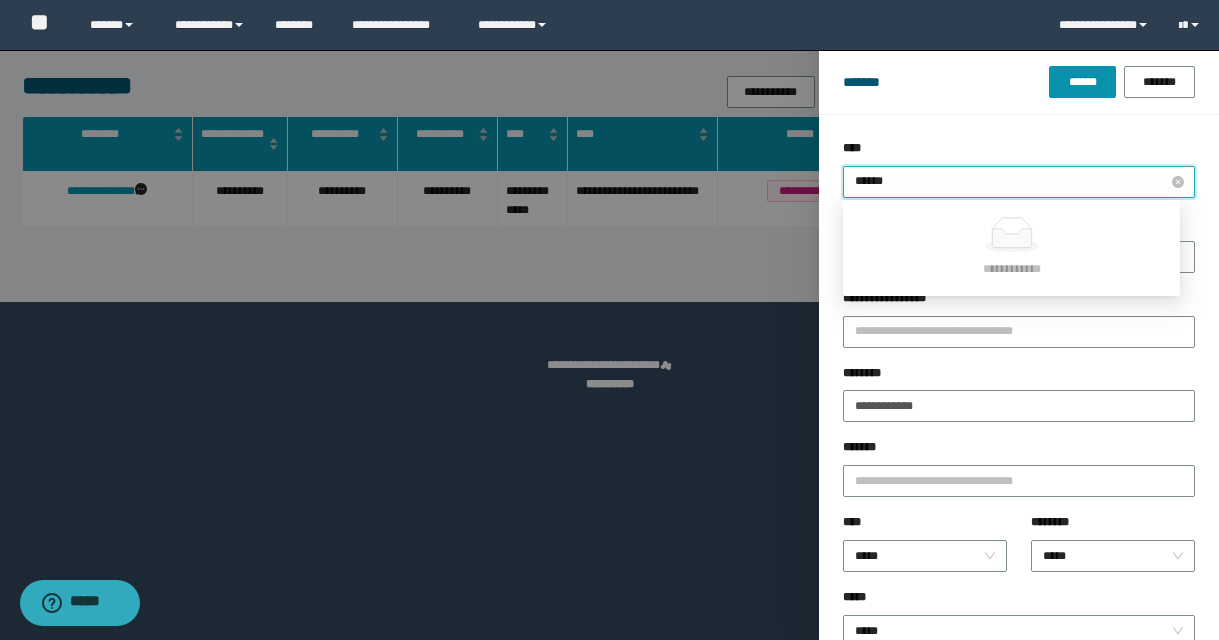 type on "*******" 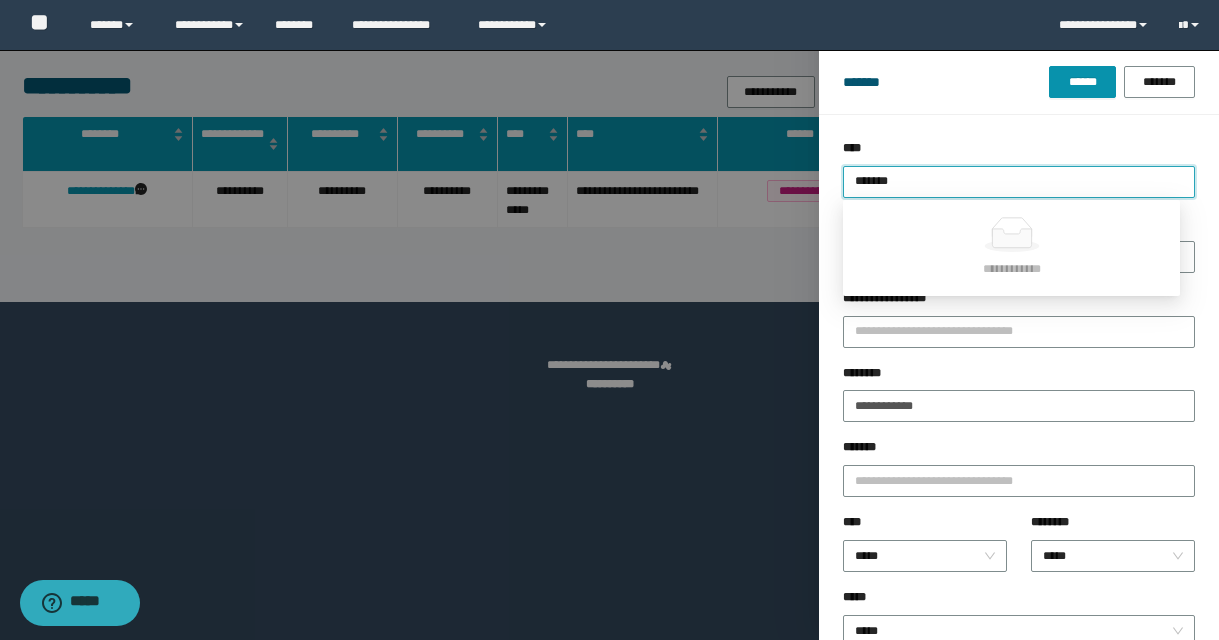 drag, startPoint x: 867, startPoint y: 174, endPoint x: 820, endPoint y: 172, distance: 47.042534 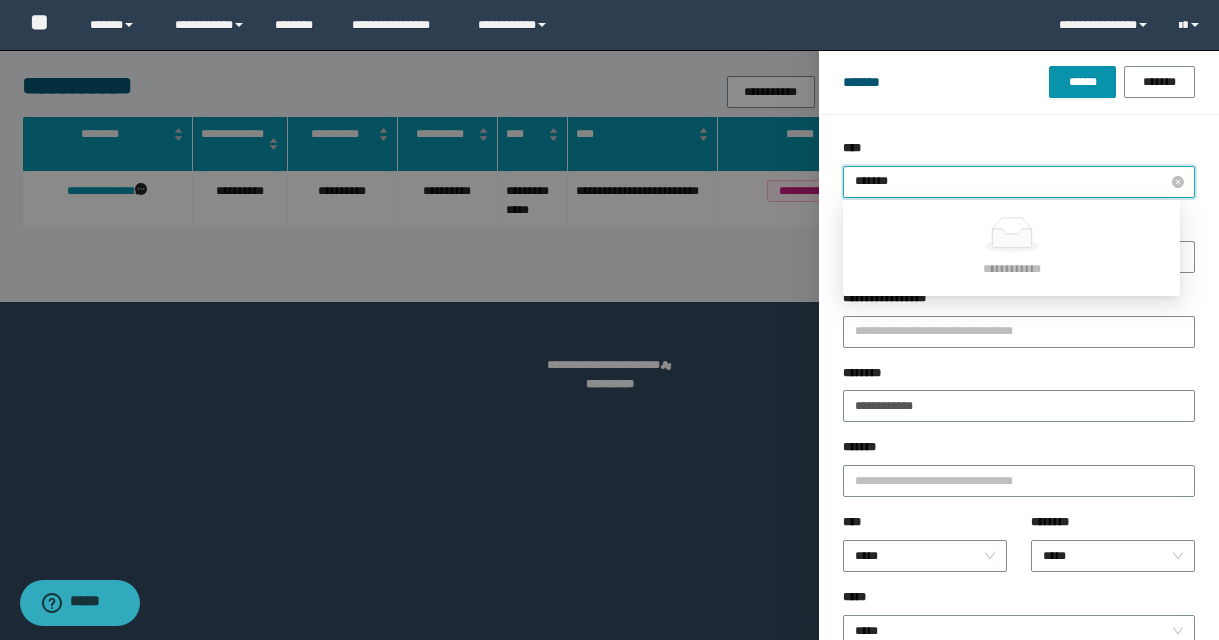 type 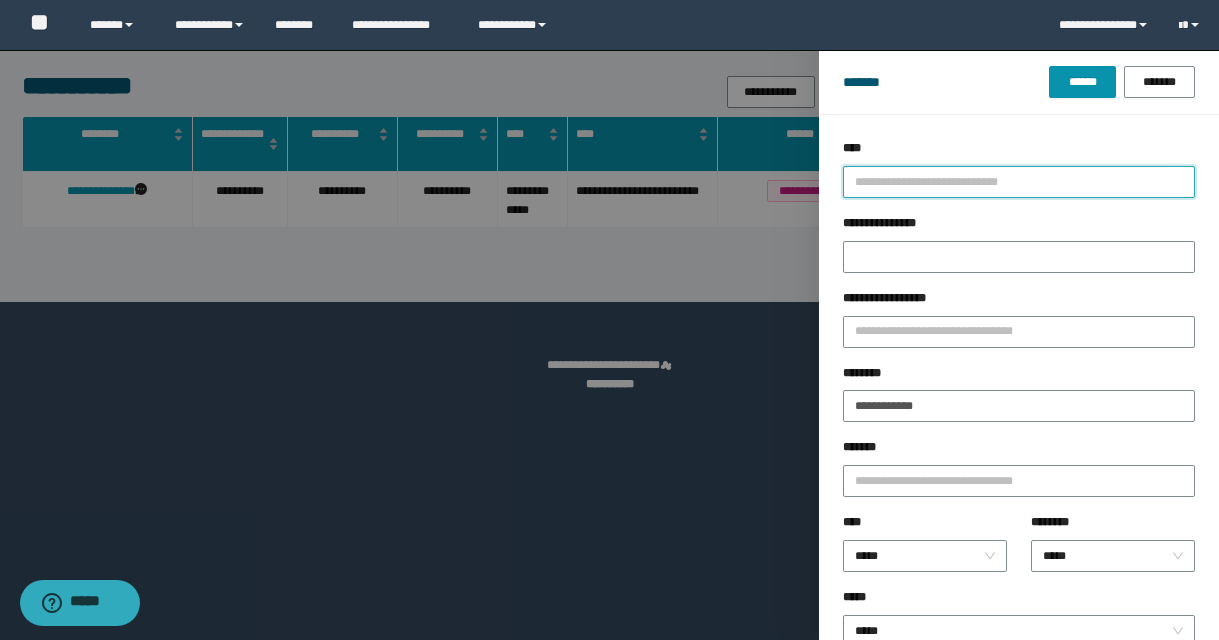 drag, startPoint x: 921, startPoint y: 184, endPoint x: 808, endPoint y: 173, distance: 113.534134 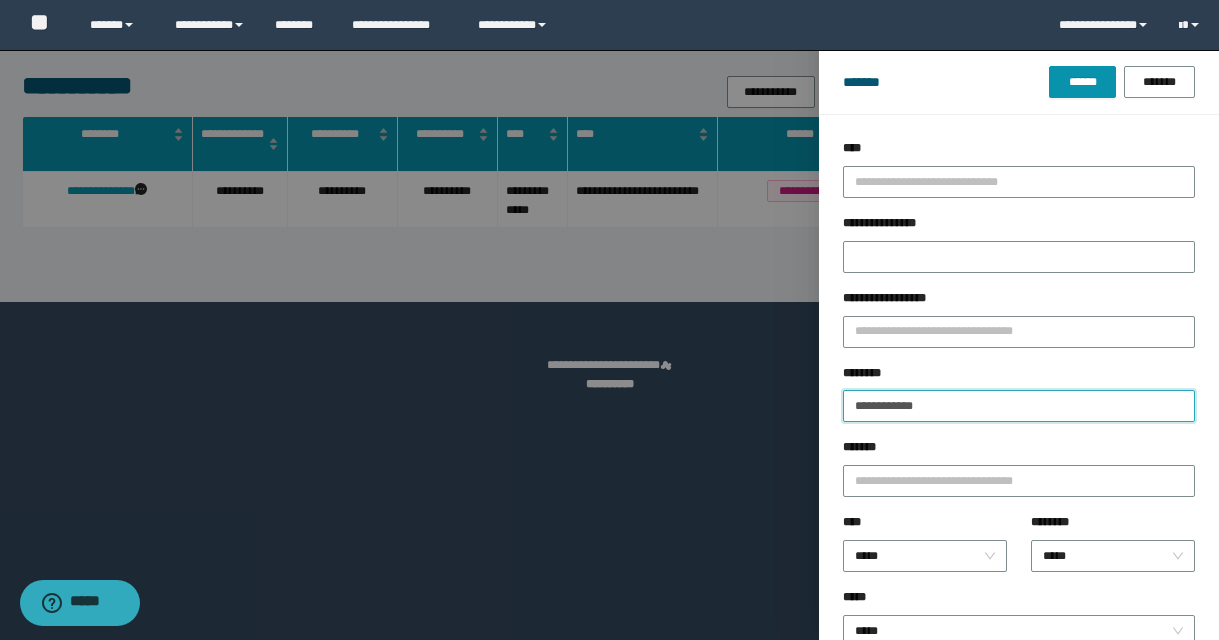 drag, startPoint x: 942, startPoint y: 403, endPoint x: 763, endPoint y: 385, distance: 179.90276 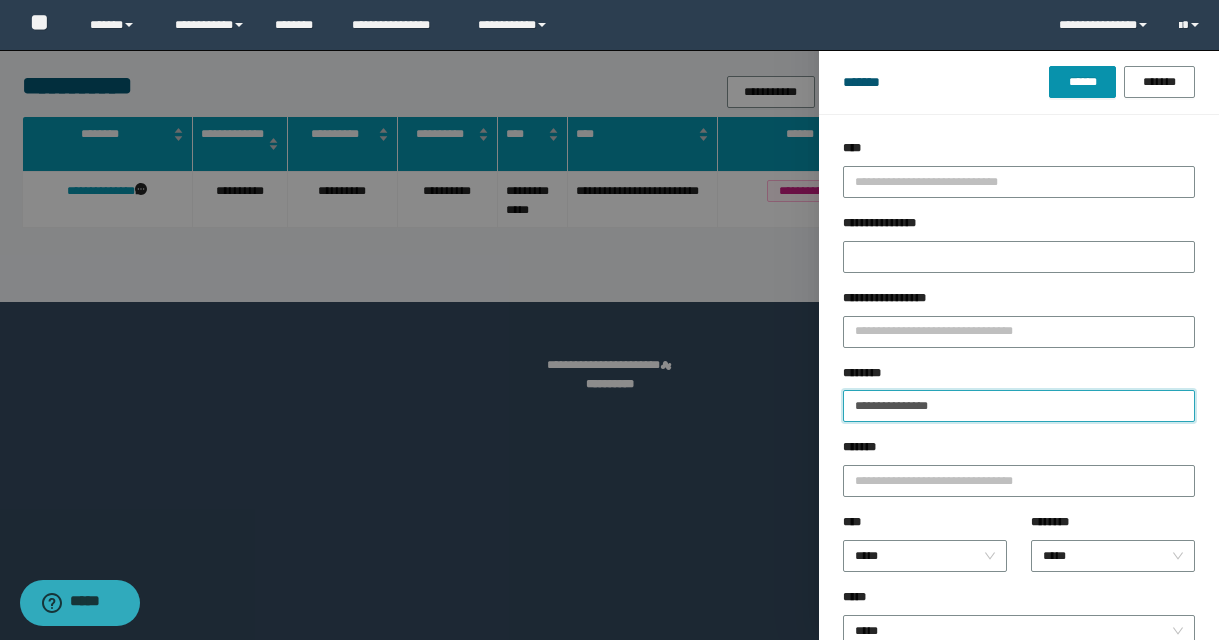 type on "**********" 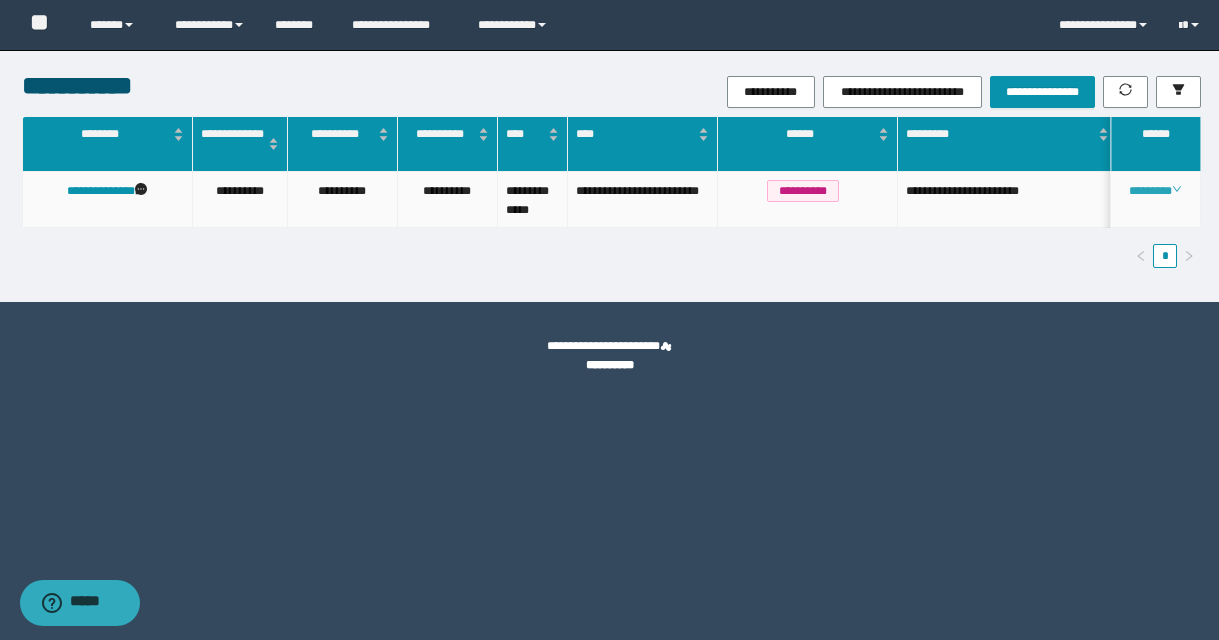 click on "********" at bounding box center [1155, 191] 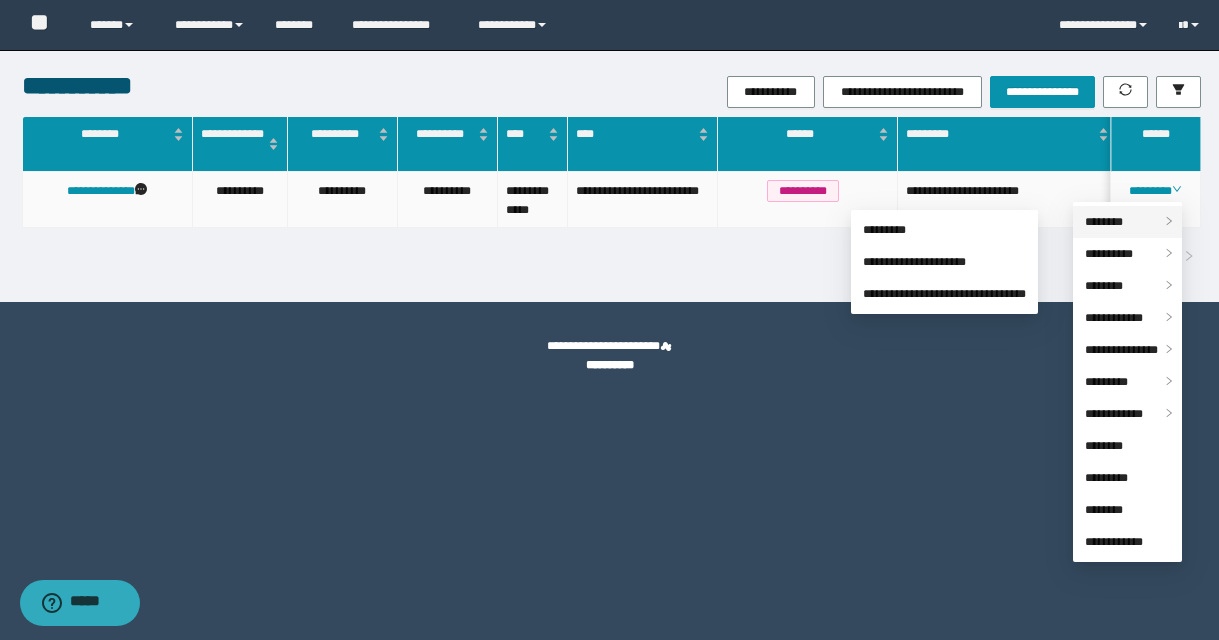 click on "********" at bounding box center [1104, 222] 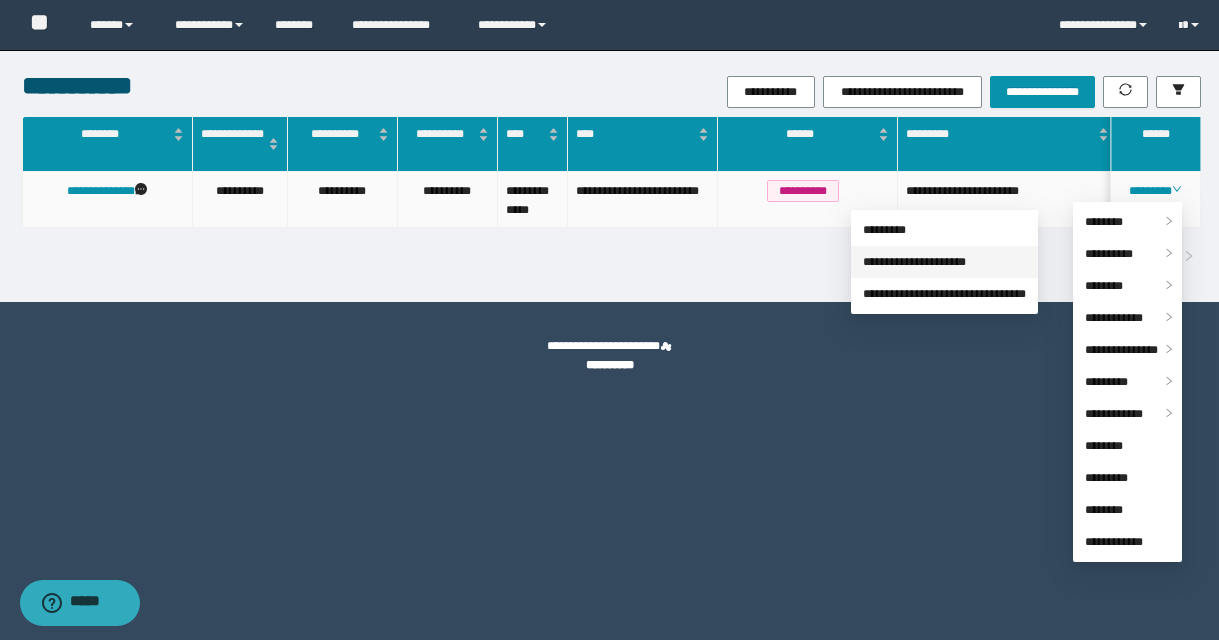 click on "**********" at bounding box center [914, 262] 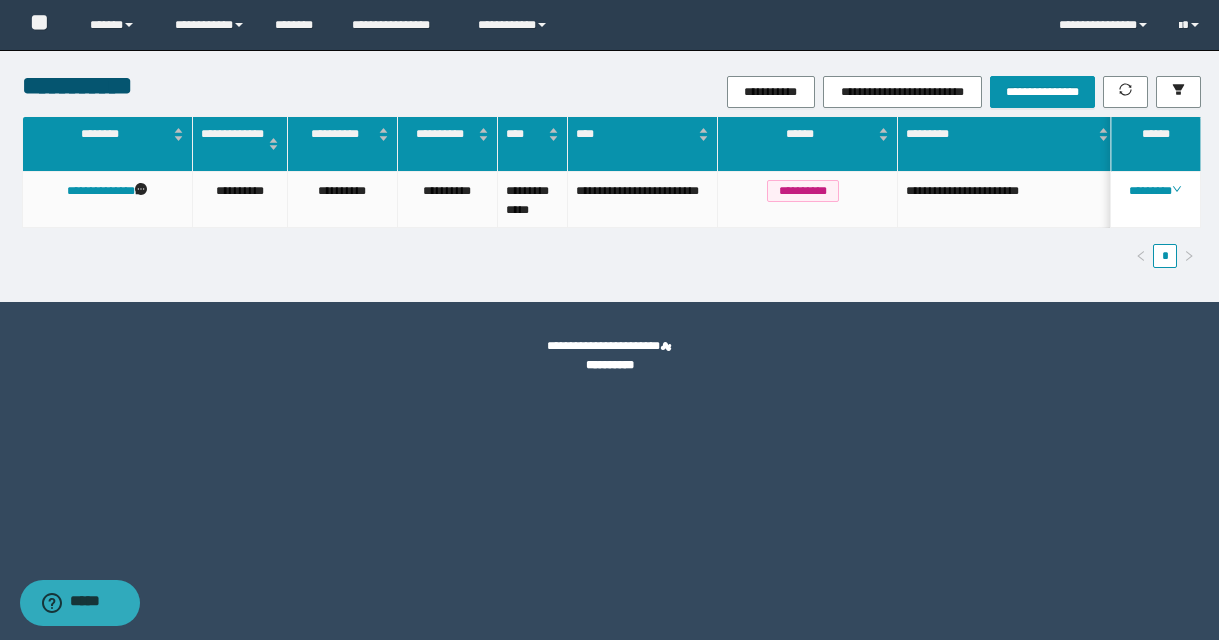 click on "**********" at bounding box center (218, 85) 